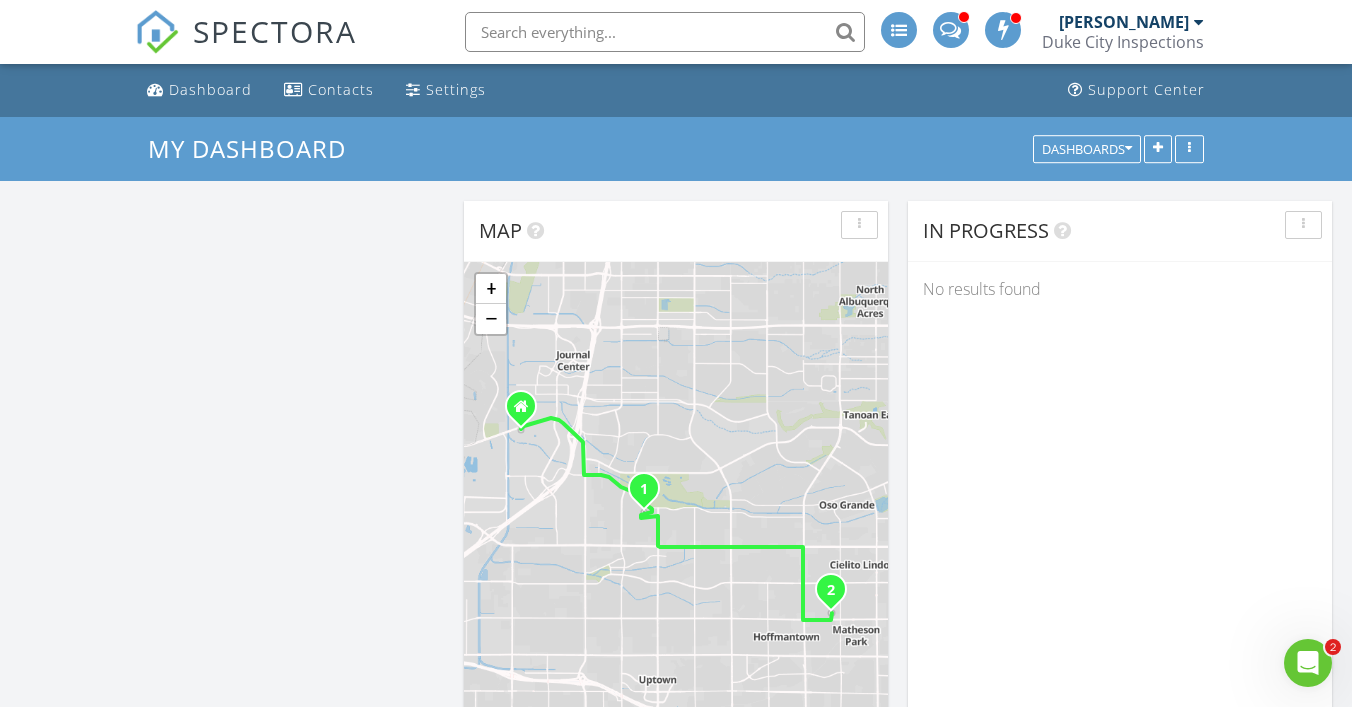 scroll, scrollTop: 0, scrollLeft: 0, axis: both 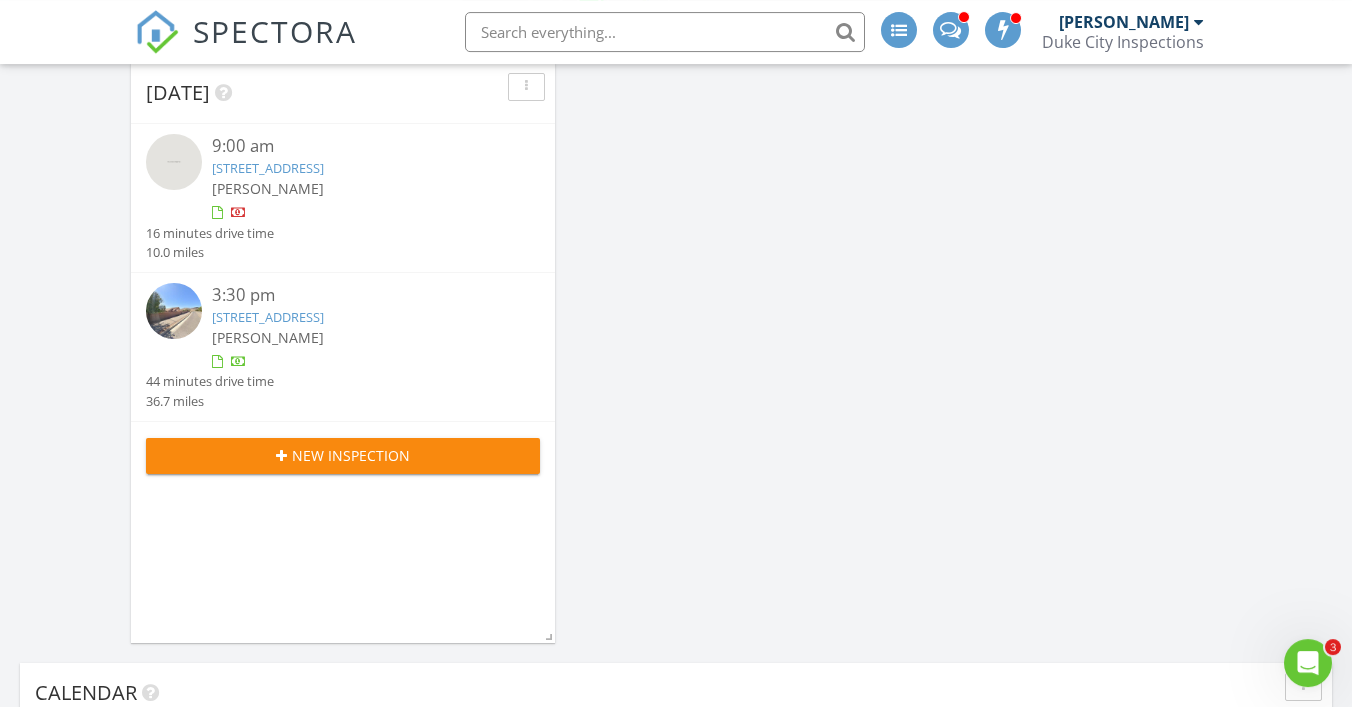 click on "[STREET_ADDRESS]" at bounding box center [268, 317] 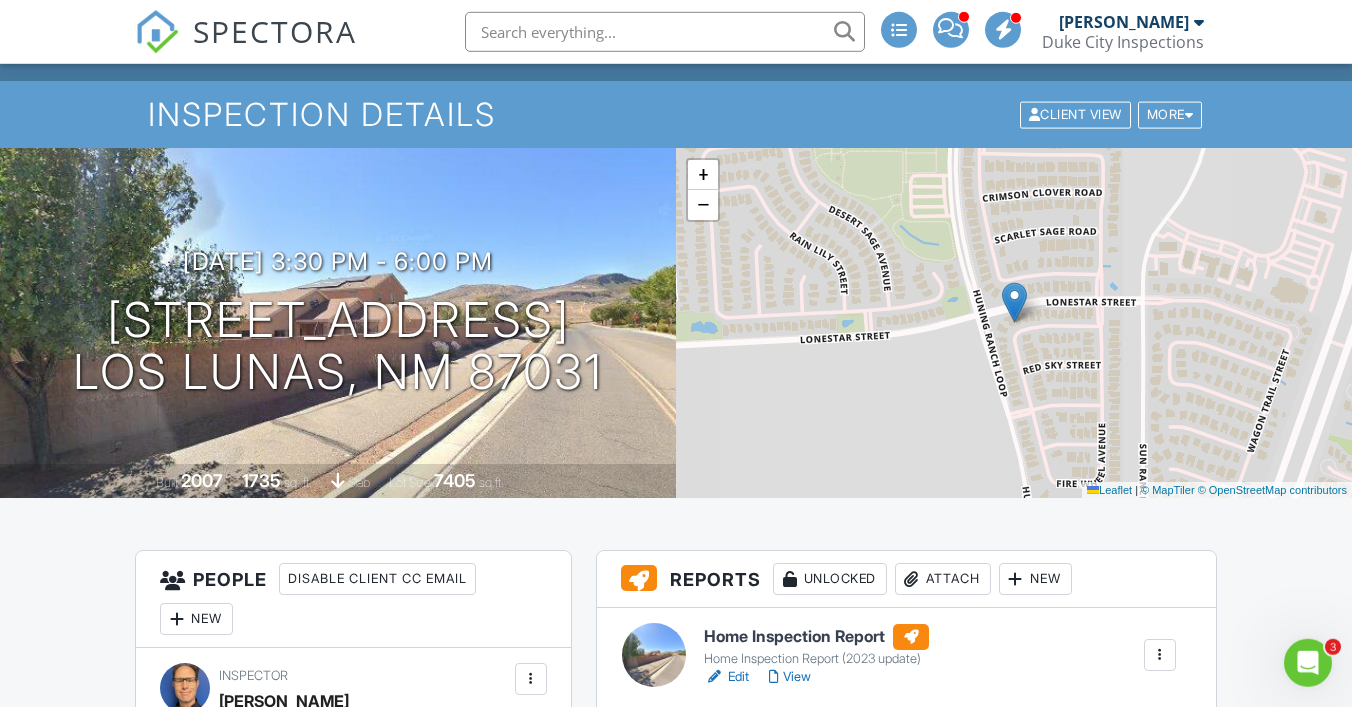 scroll, scrollTop: 0, scrollLeft: 0, axis: both 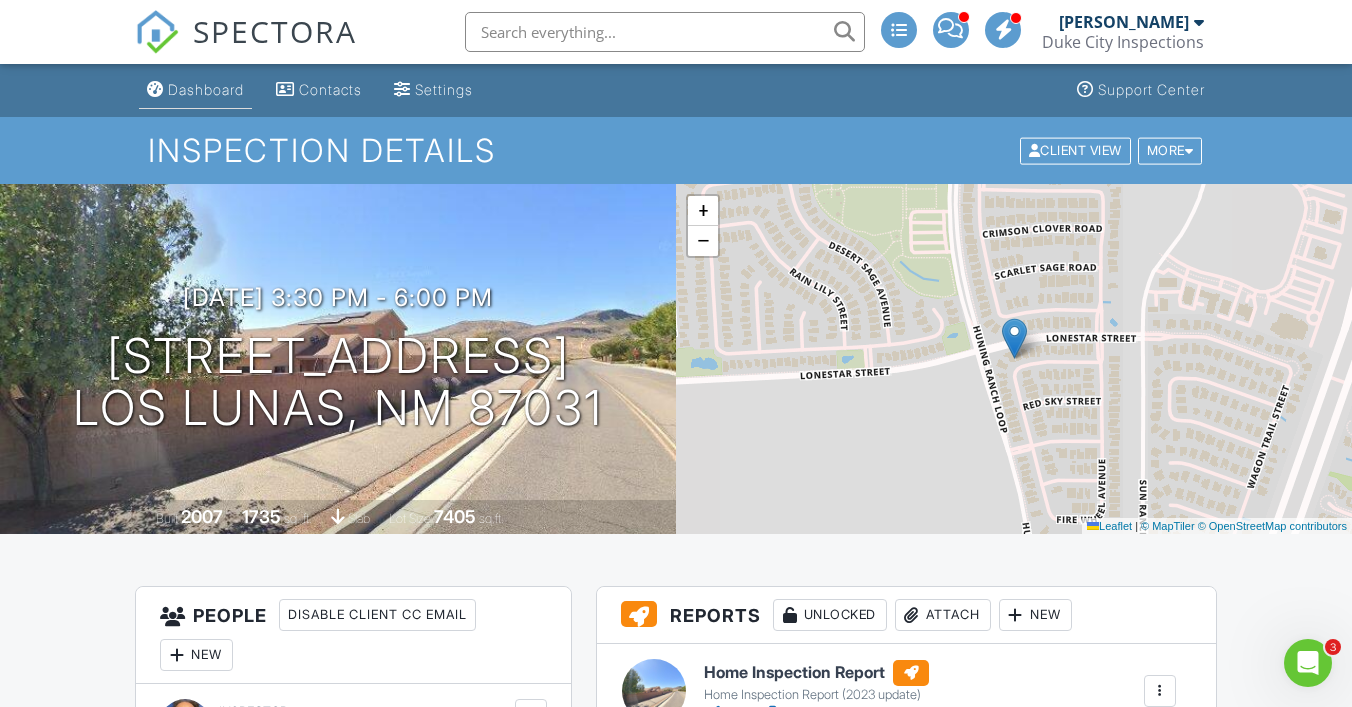 click on "Dashboard" at bounding box center (206, 89) 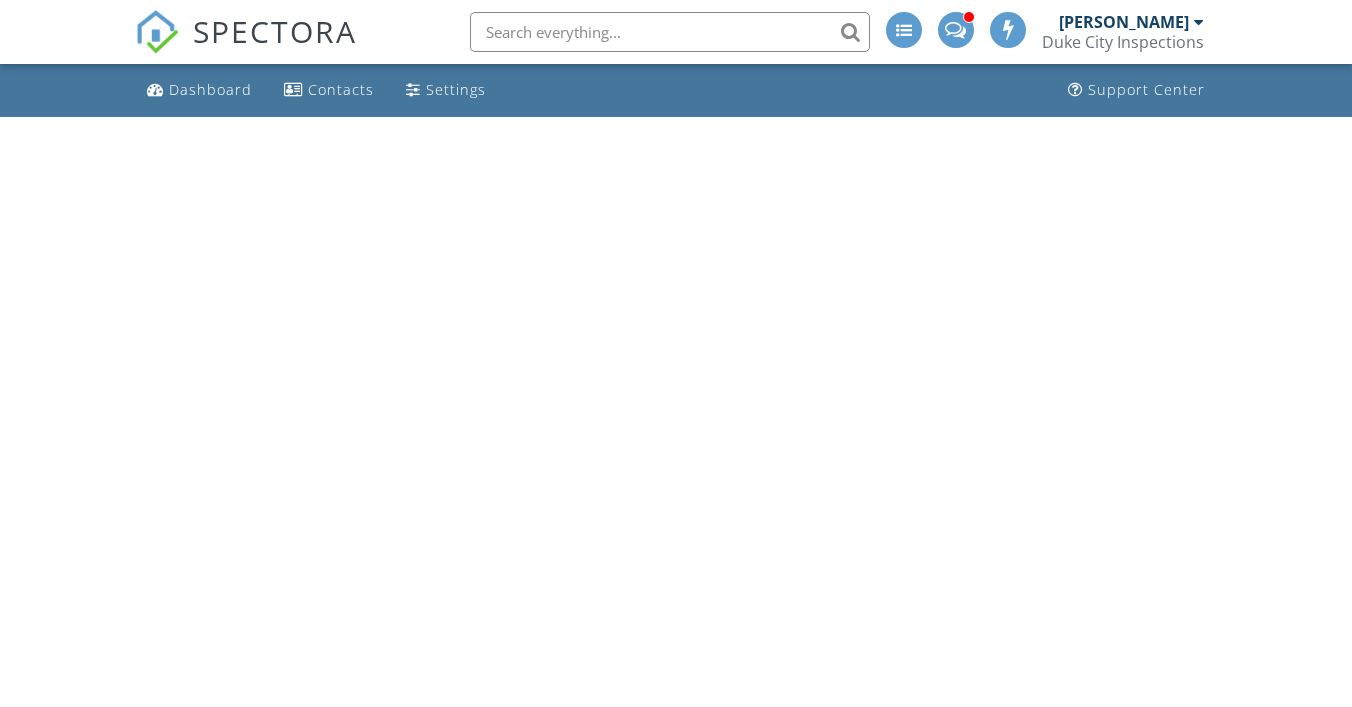 scroll, scrollTop: 0, scrollLeft: 0, axis: both 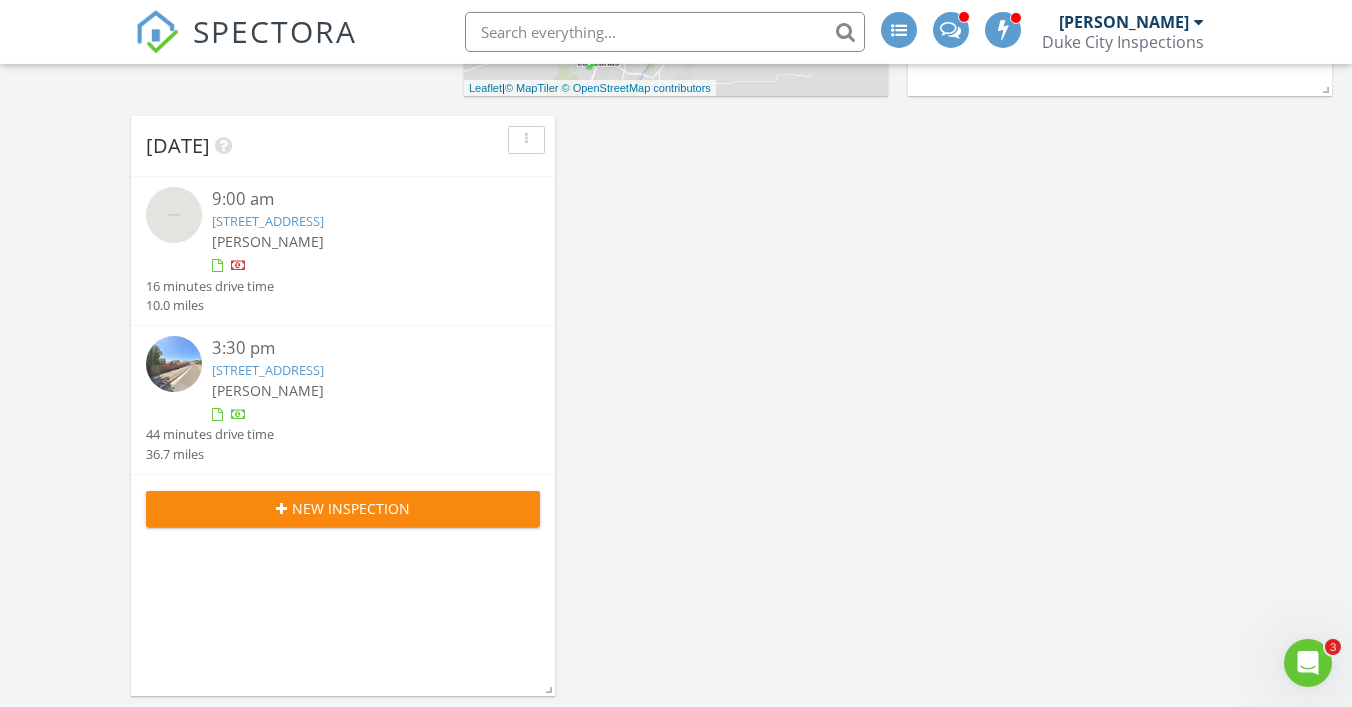 click on "[STREET_ADDRESS]" at bounding box center [268, 370] 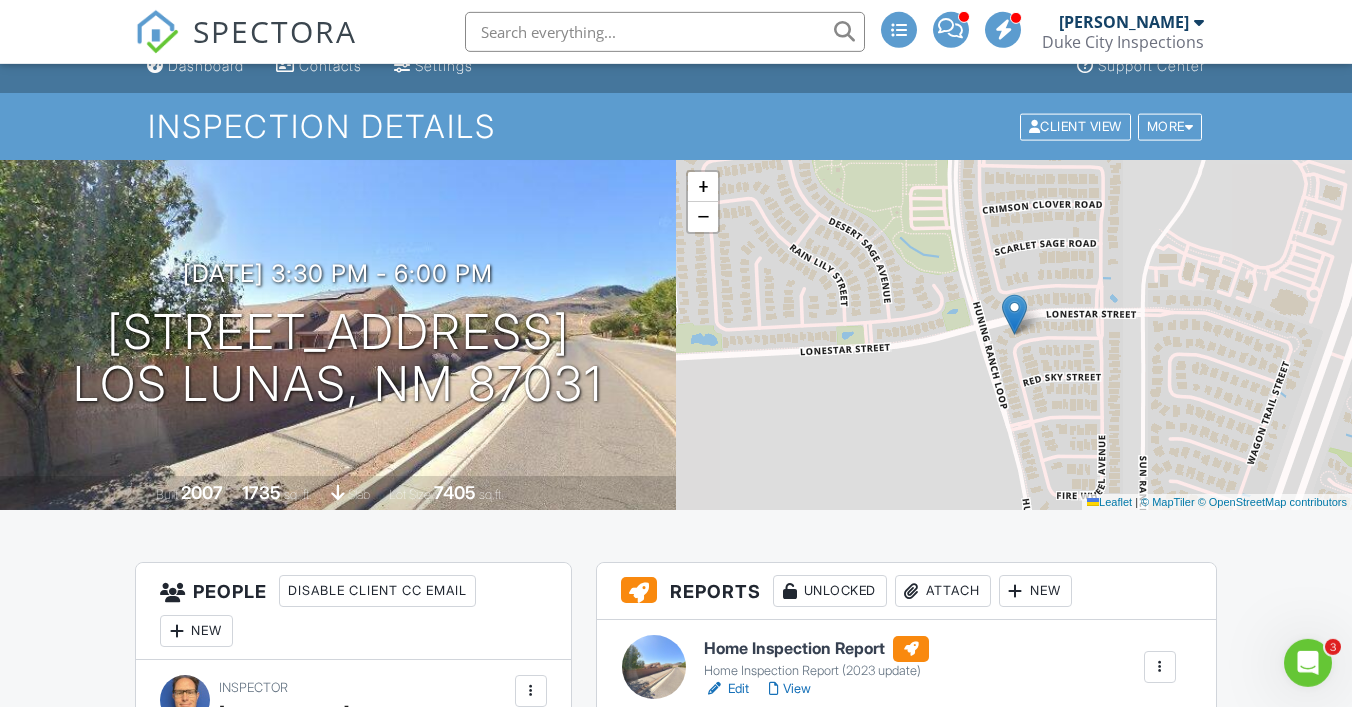 scroll, scrollTop: 22, scrollLeft: 0, axis: vertical 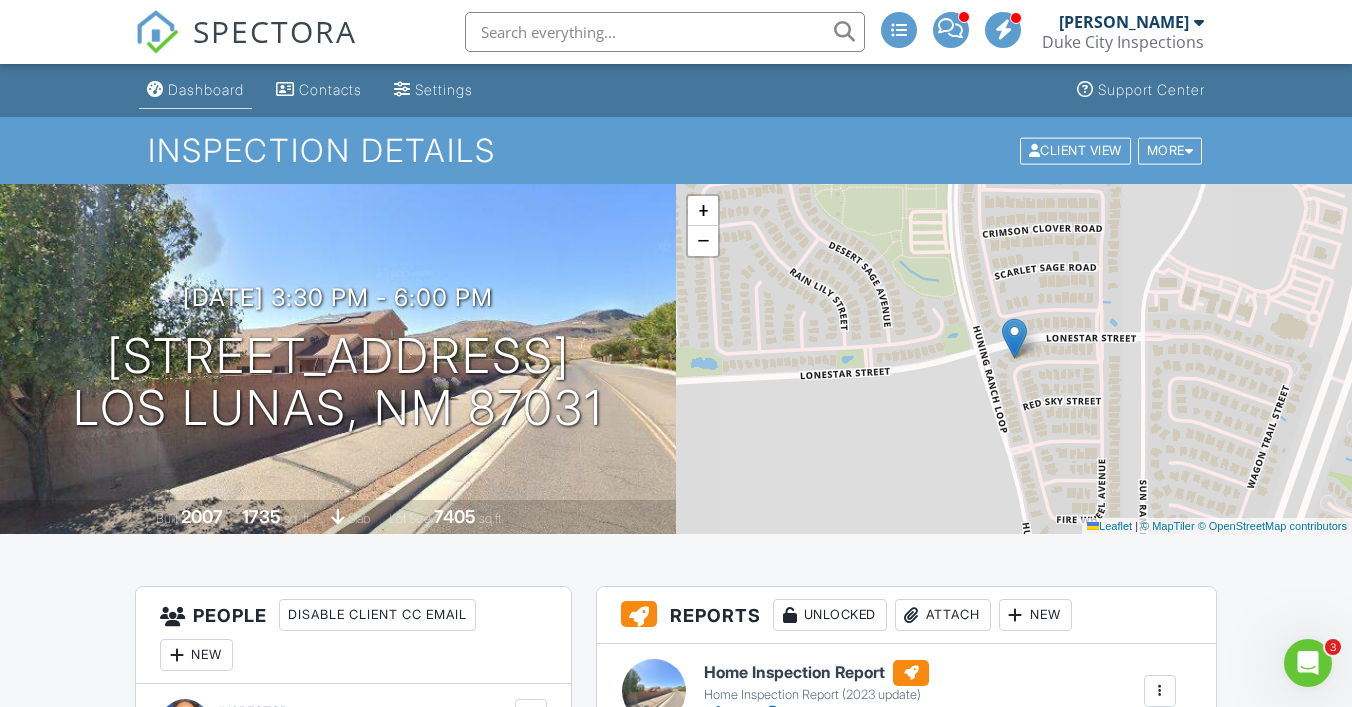 click on "Dashboard" at bounding box center [206, 89] 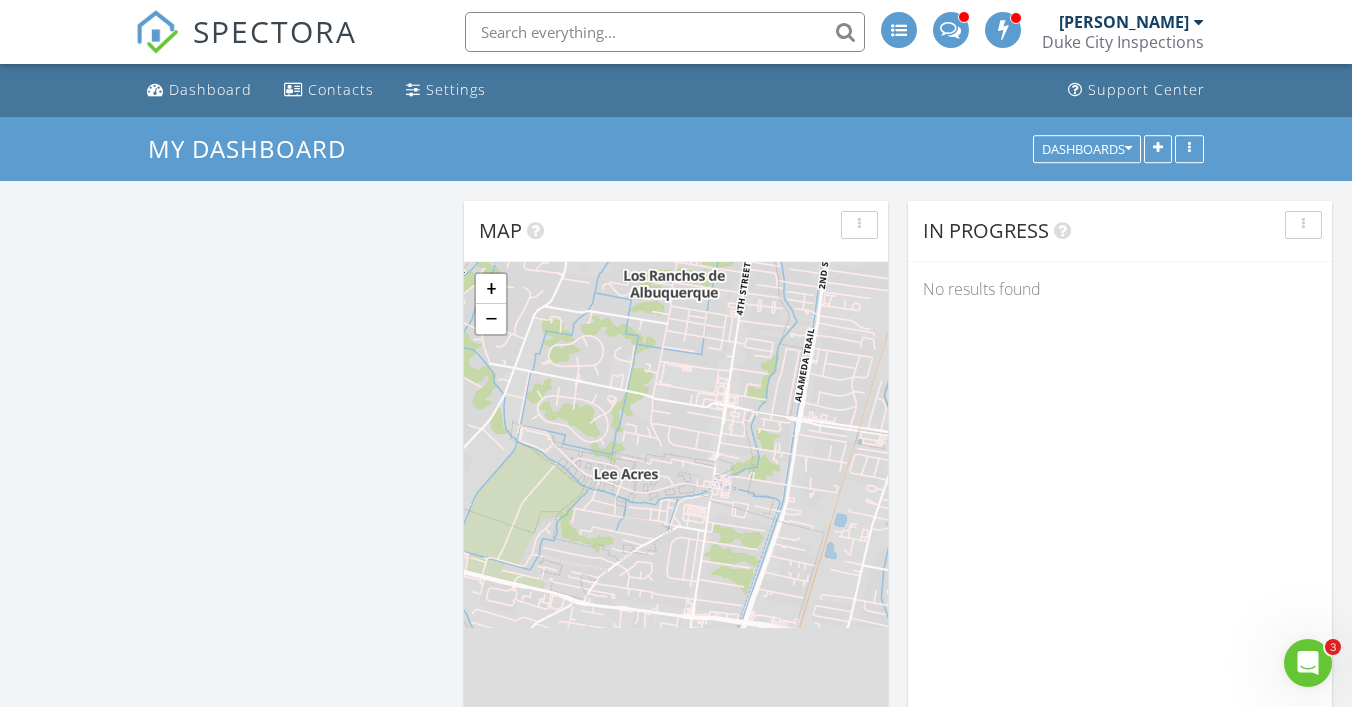 scroll, scrollTop: 0, scrollLeft: 0, axis: both 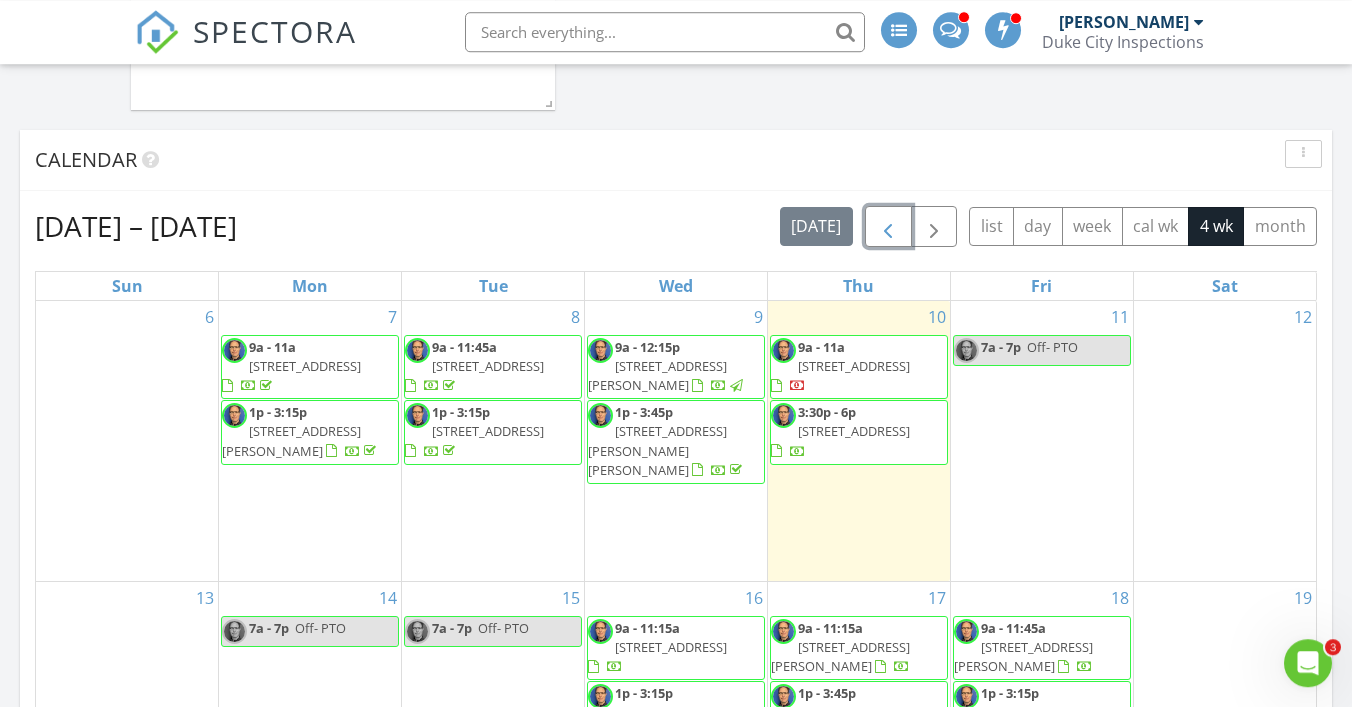 click at bounding box center [888, 226] 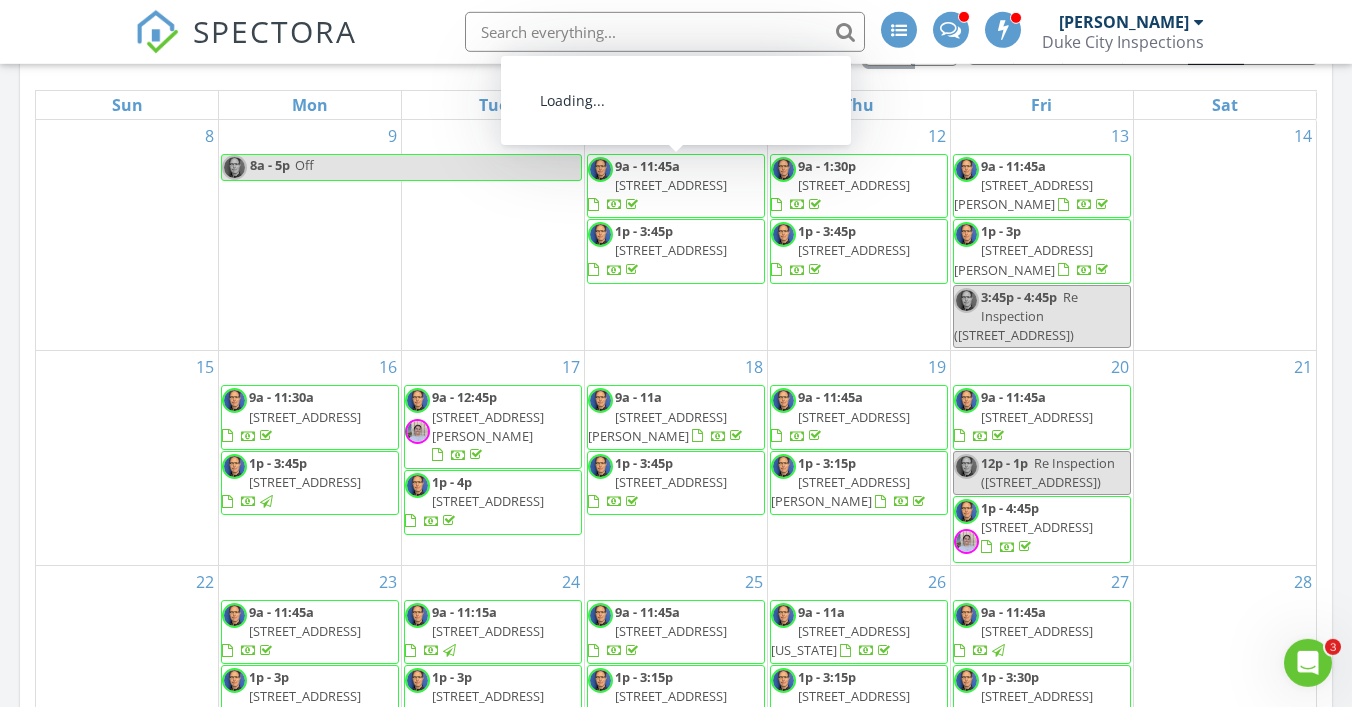 scroll, scrollTop: 1455, scrollLeft: 0, axis: vertical 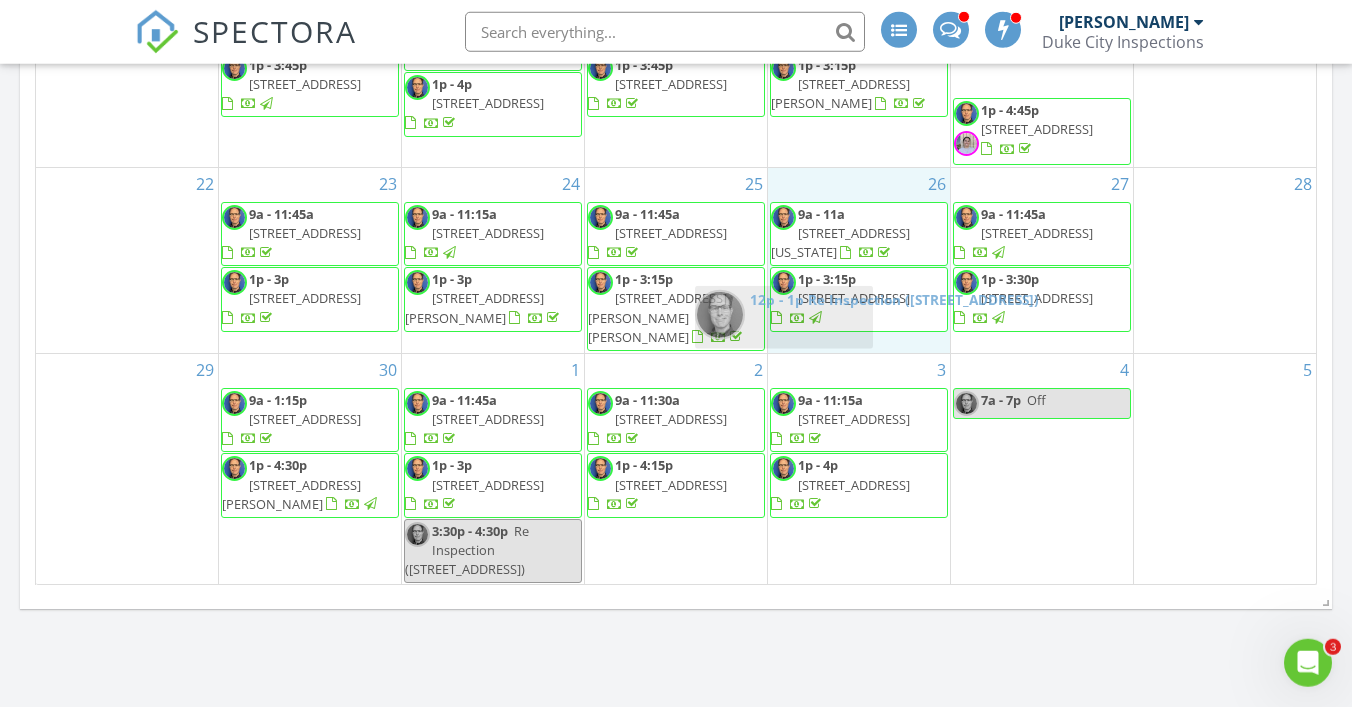 drag, startPoint x: 1079, startPoint y: 89, endPoint x: 765, endPoint y: 403, distance: 444.06305 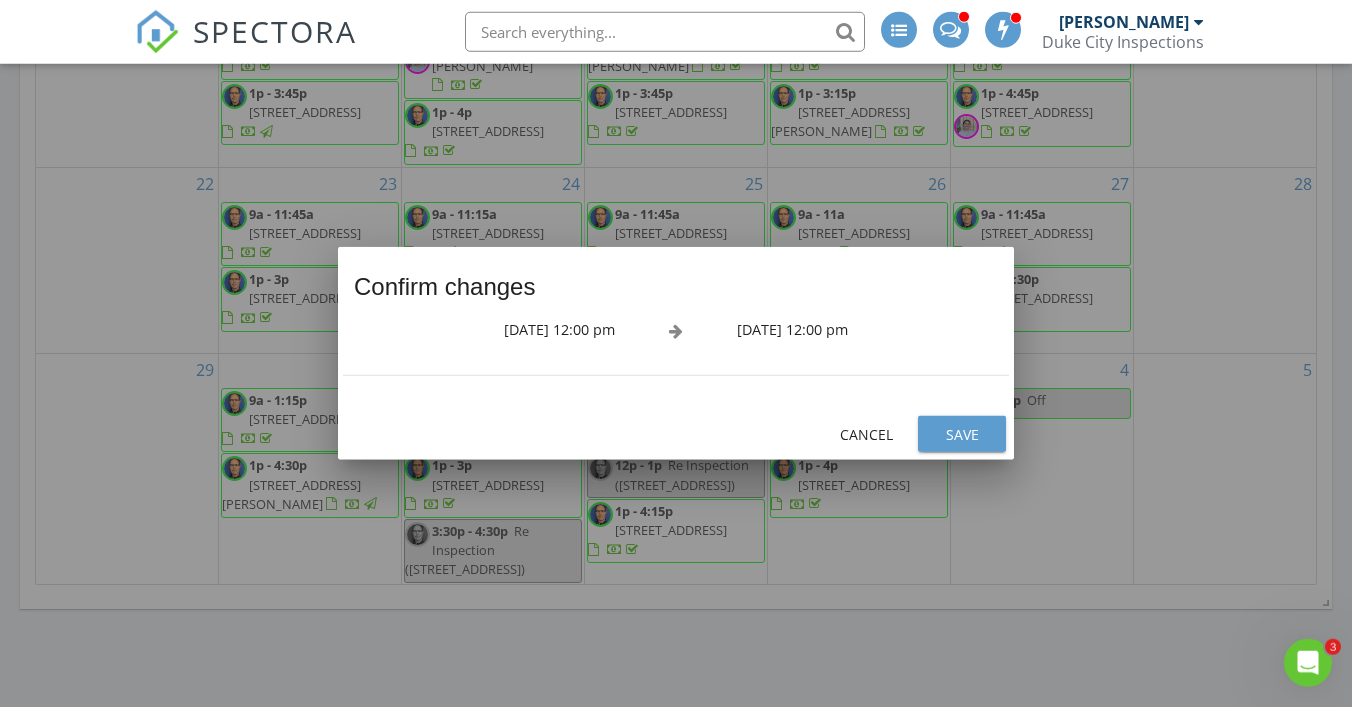 scroll, scrollTop: 29, scrollLeft: 0, axis: vertical 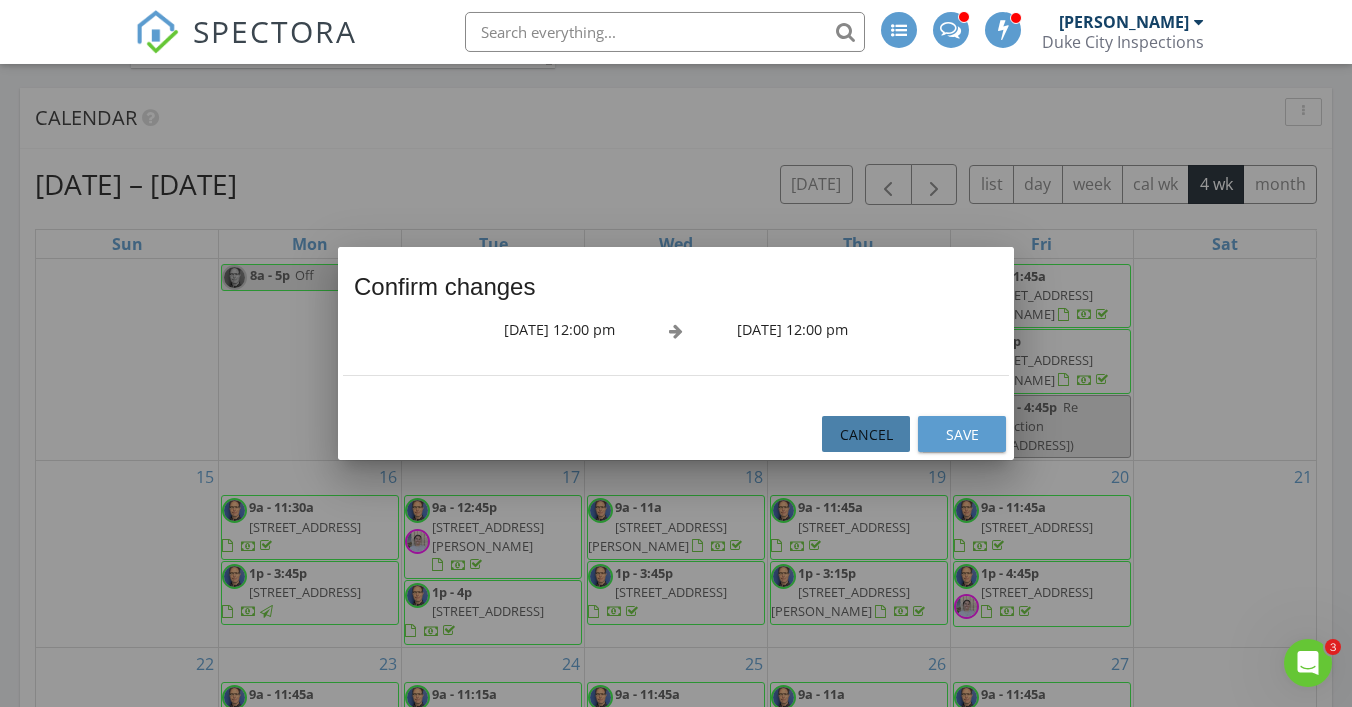 click on "Cancel" at bounding box center [866, 434] 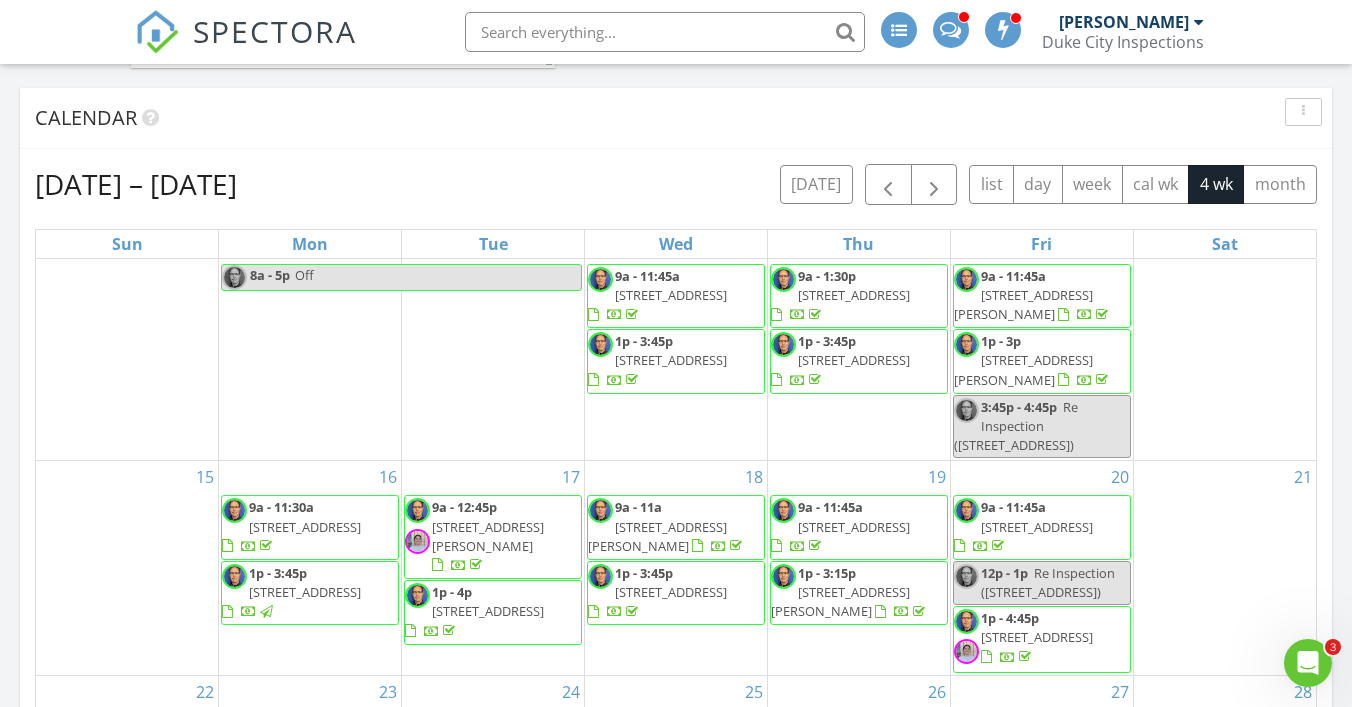 scroll, scrollTop: 0, scrollLeft: 0, axis: both 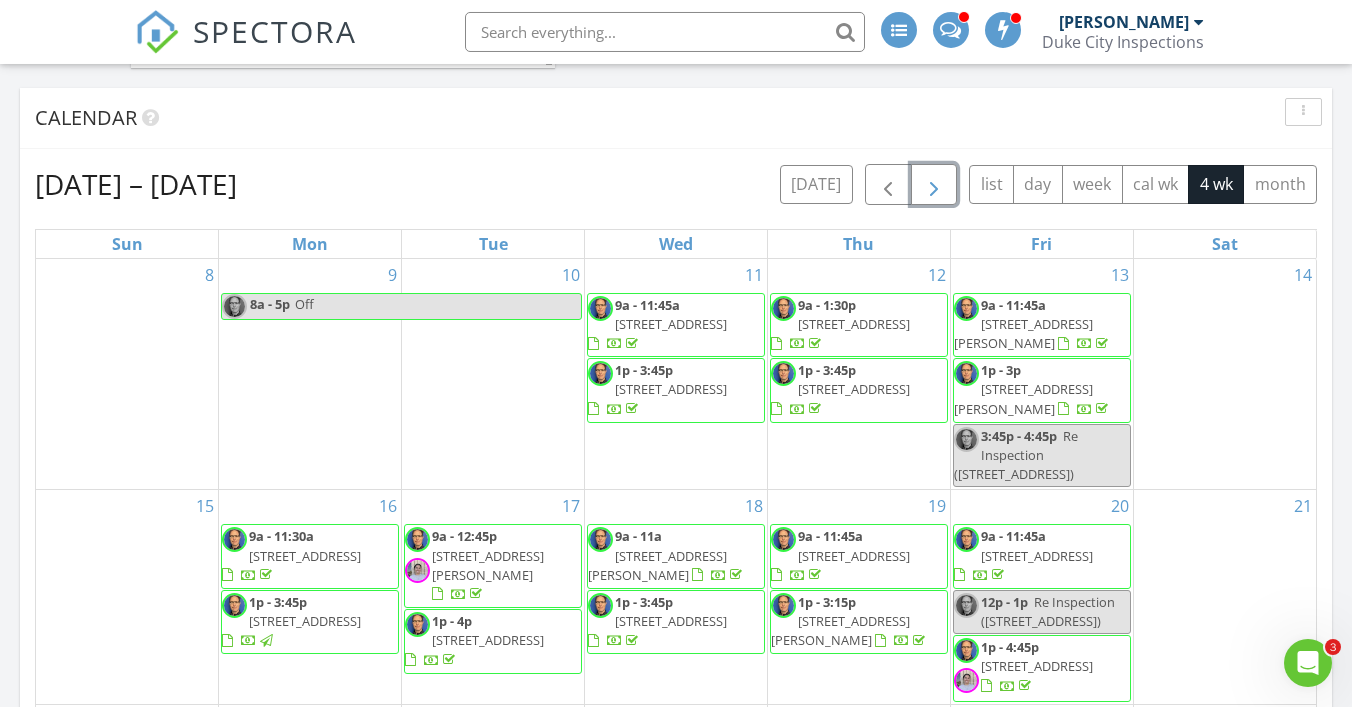click at bounding box center (934, 185) 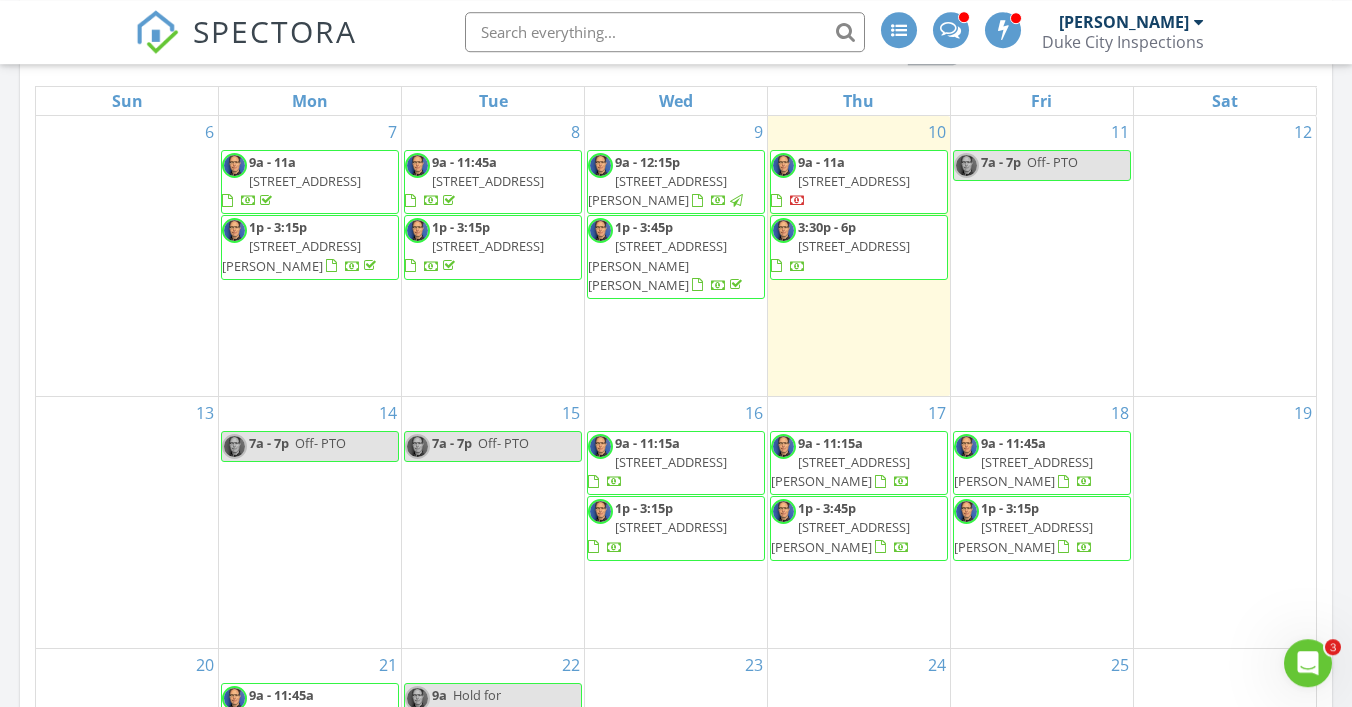 scroll, scrollTop: 1450, scrollLeft: 0, axis: vertical 